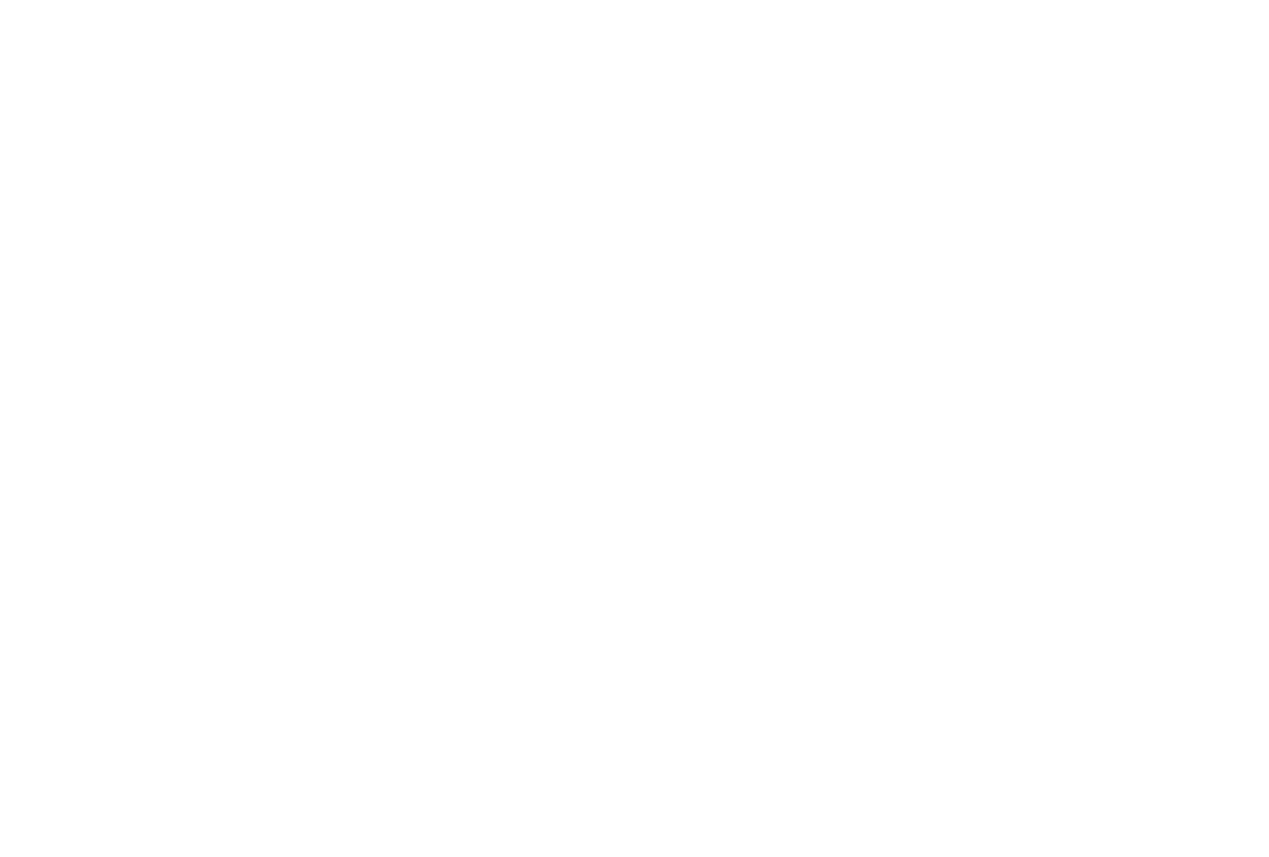 scroll, scrollTop: 0, scrollLeft: 0, axis: both 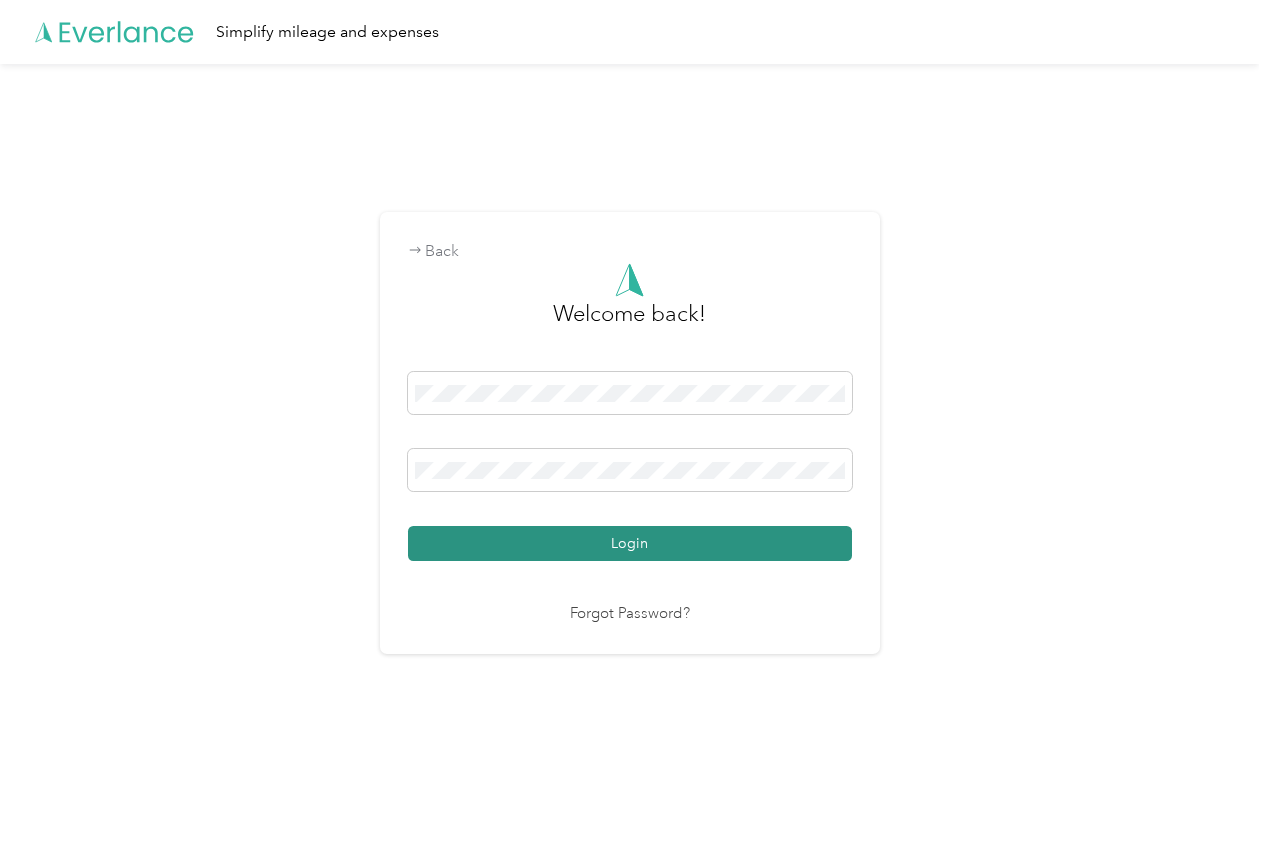 click on "Login" at bounding box center (630, 543) 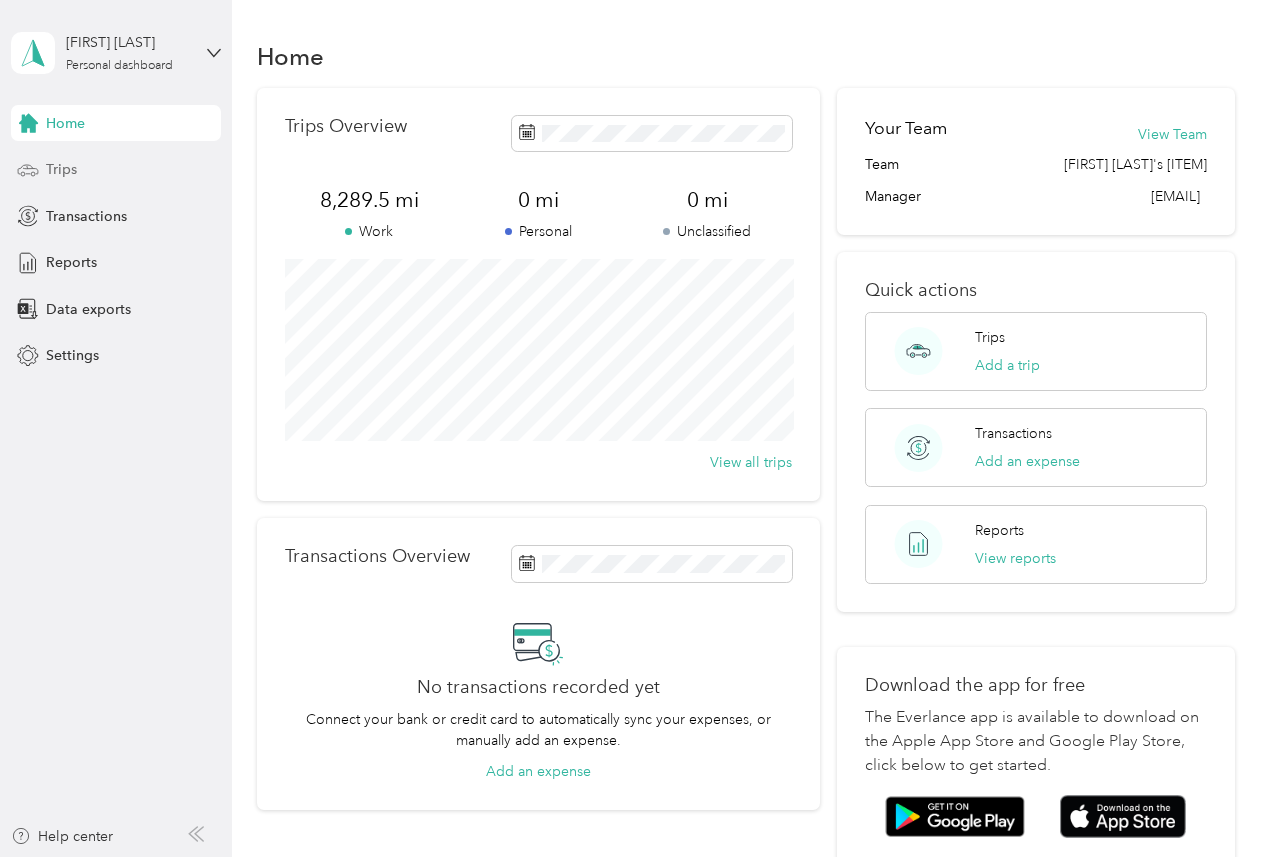 click on "Trips" at bounding box center [61, 169] 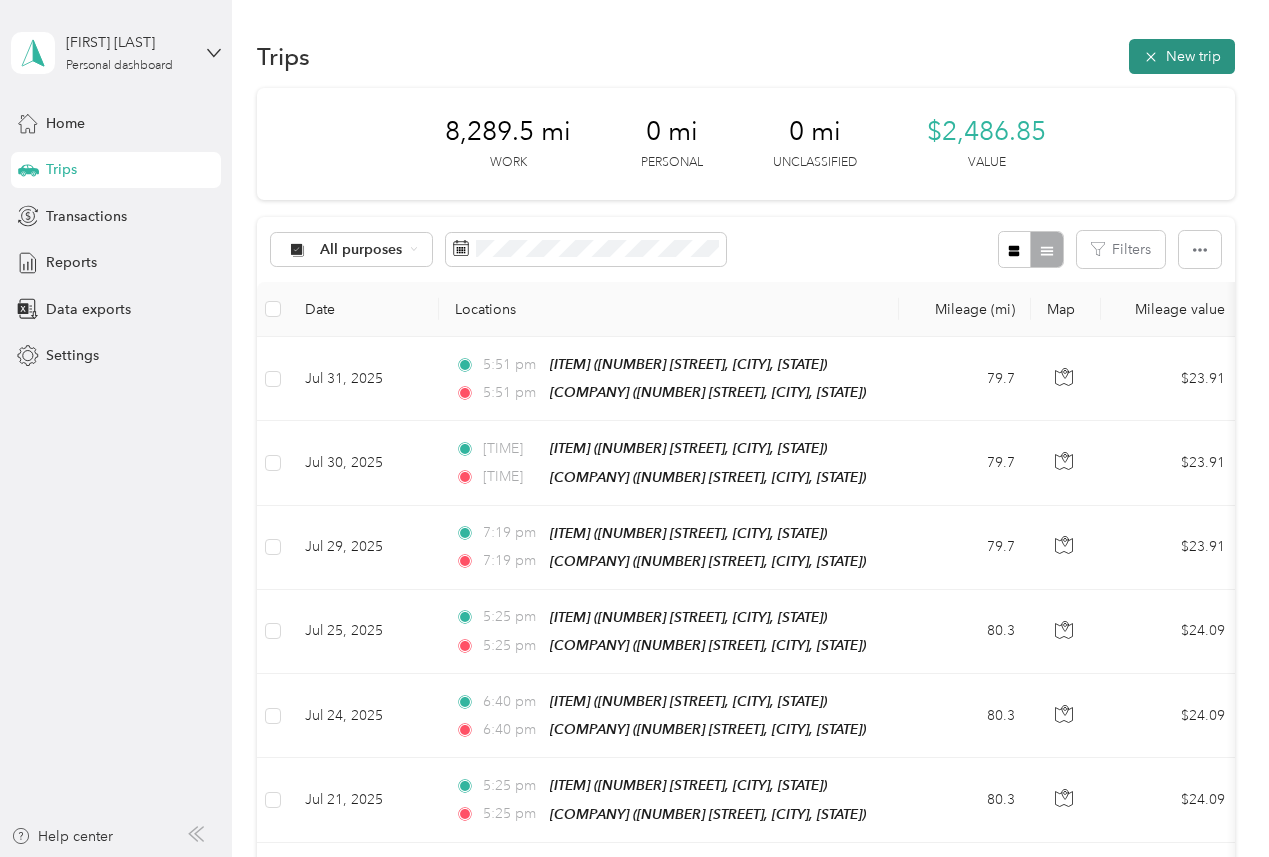 click on "New trip" at bounding box center (1182, 56) 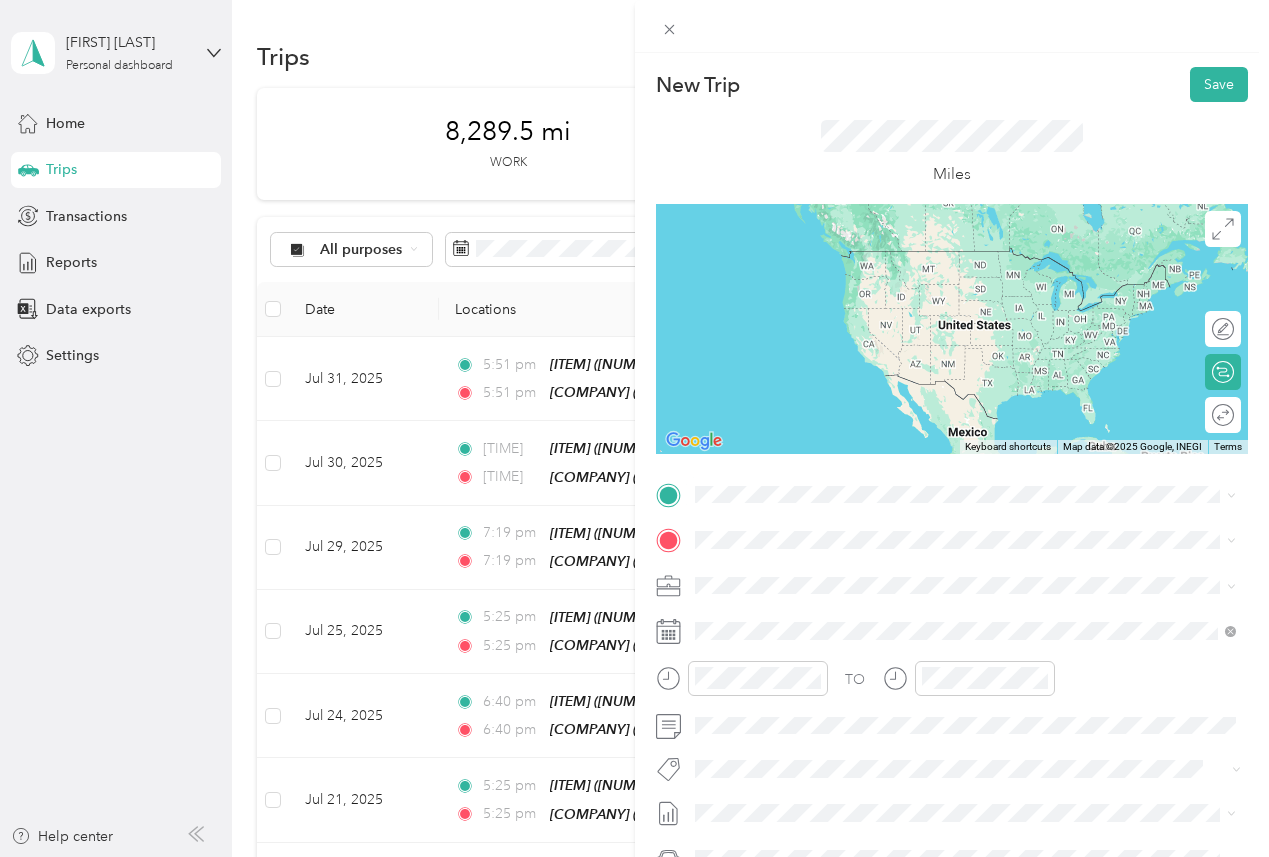 click on "[ITEM] [NUMBER] [STREET], [POSTAL_CODE], [CITY], [STATE], [COUNTRY]" at bounding box center [945, 653] 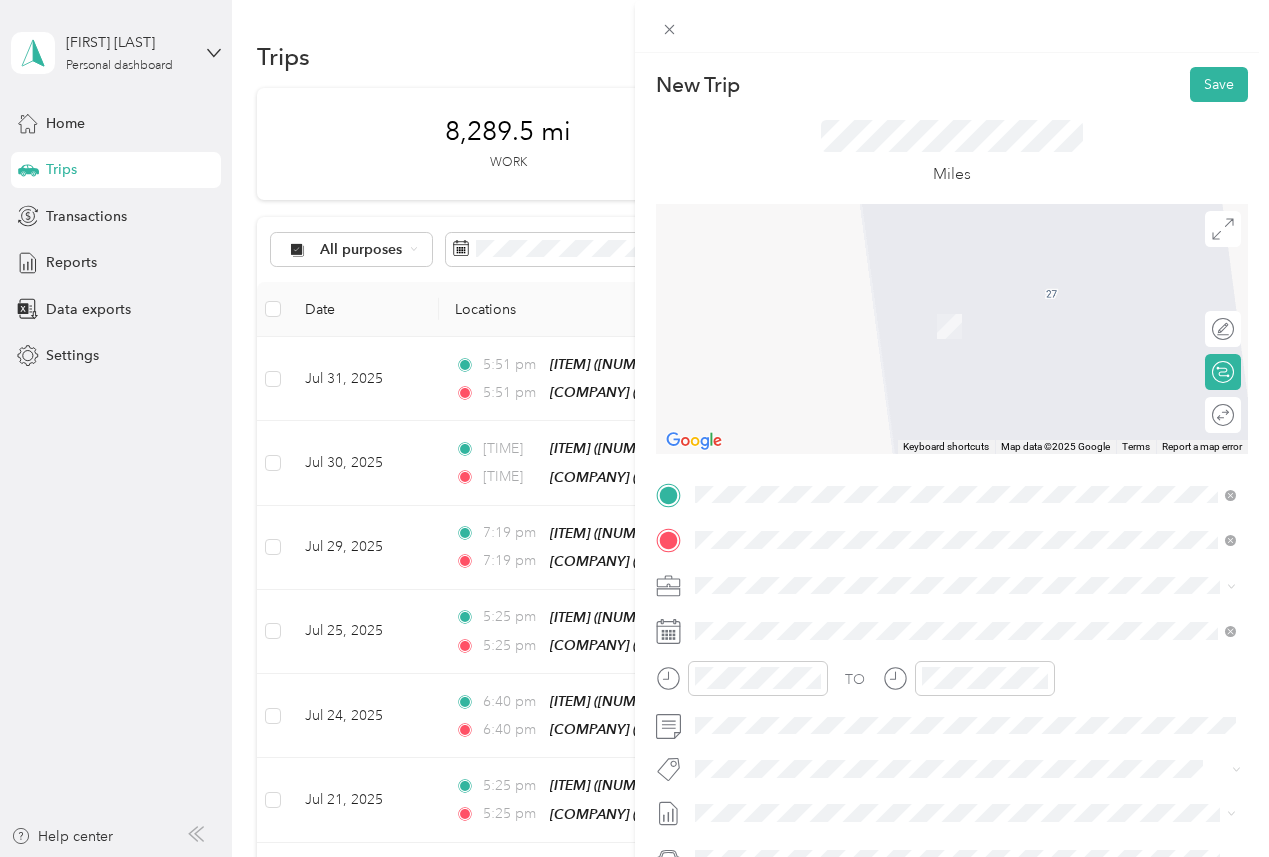click on "[COMPANY] [NUMBER] [STREET], [POSTAL_CODE], [CITY], [STATE], [COUNTRY]" at bounding box center (945, 634) 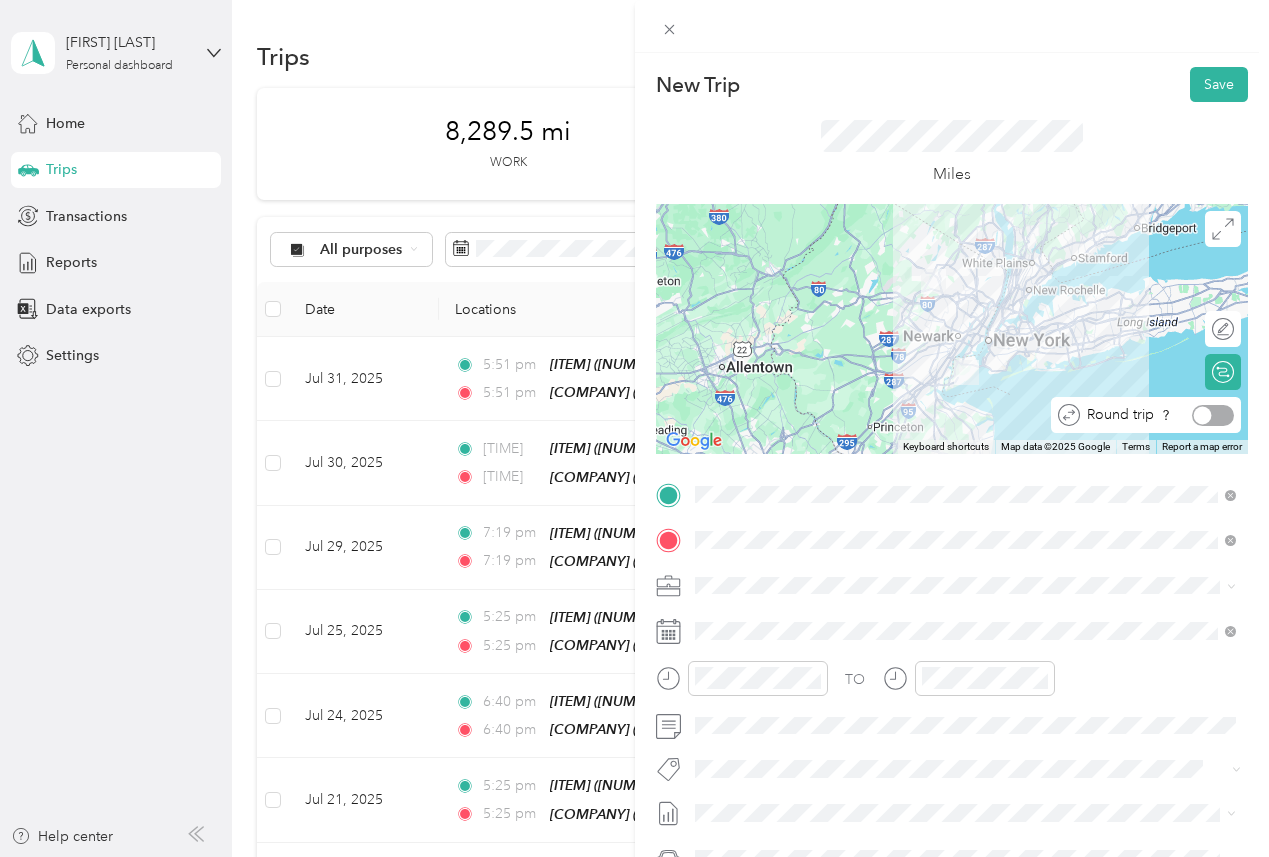 click at bounding box center [1203, 415] 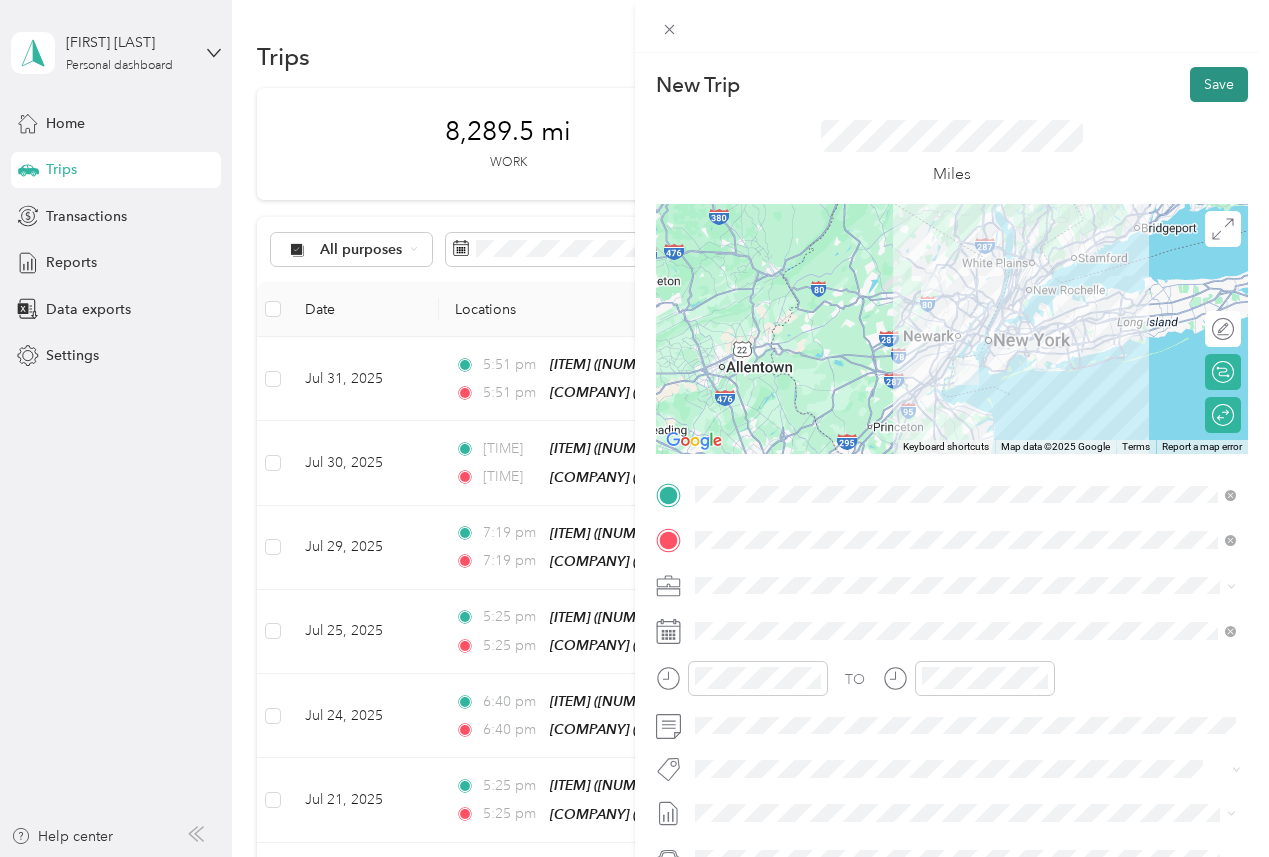 click on "Save" at bounding box center [1219, 84] 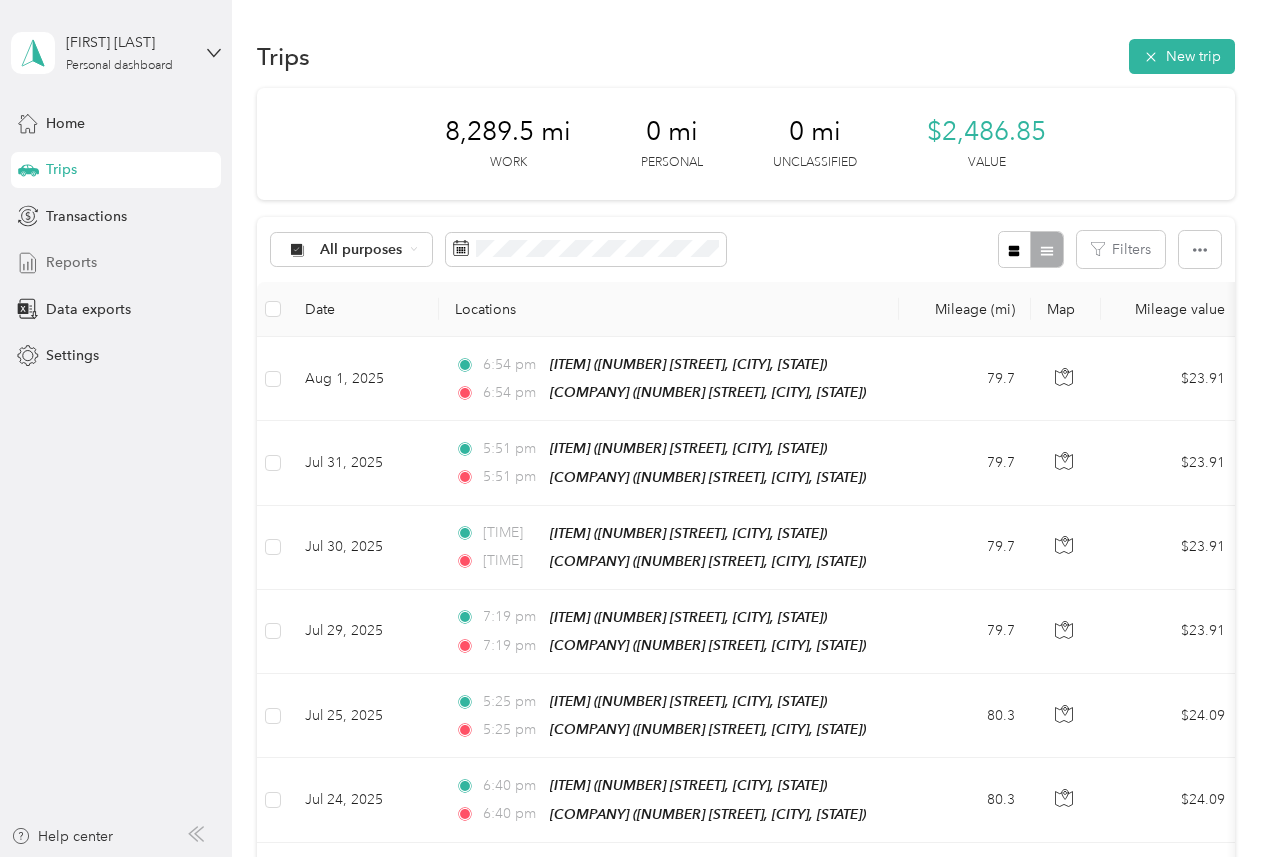 click on "Reports" at bounding box center [116, 263] 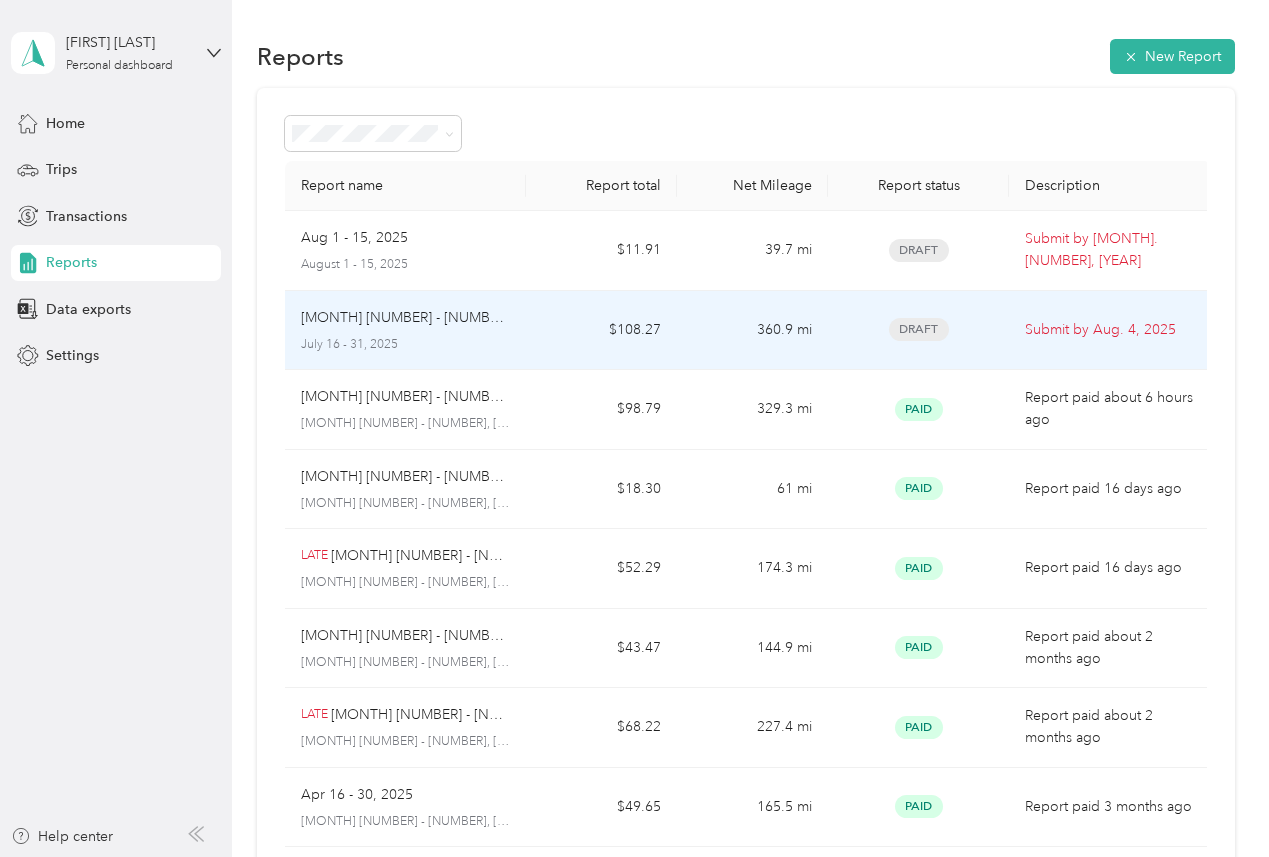 click on "Submit by [MONTH]. [NUMBER], [YEAR]" at bounding box center (1109, 330) 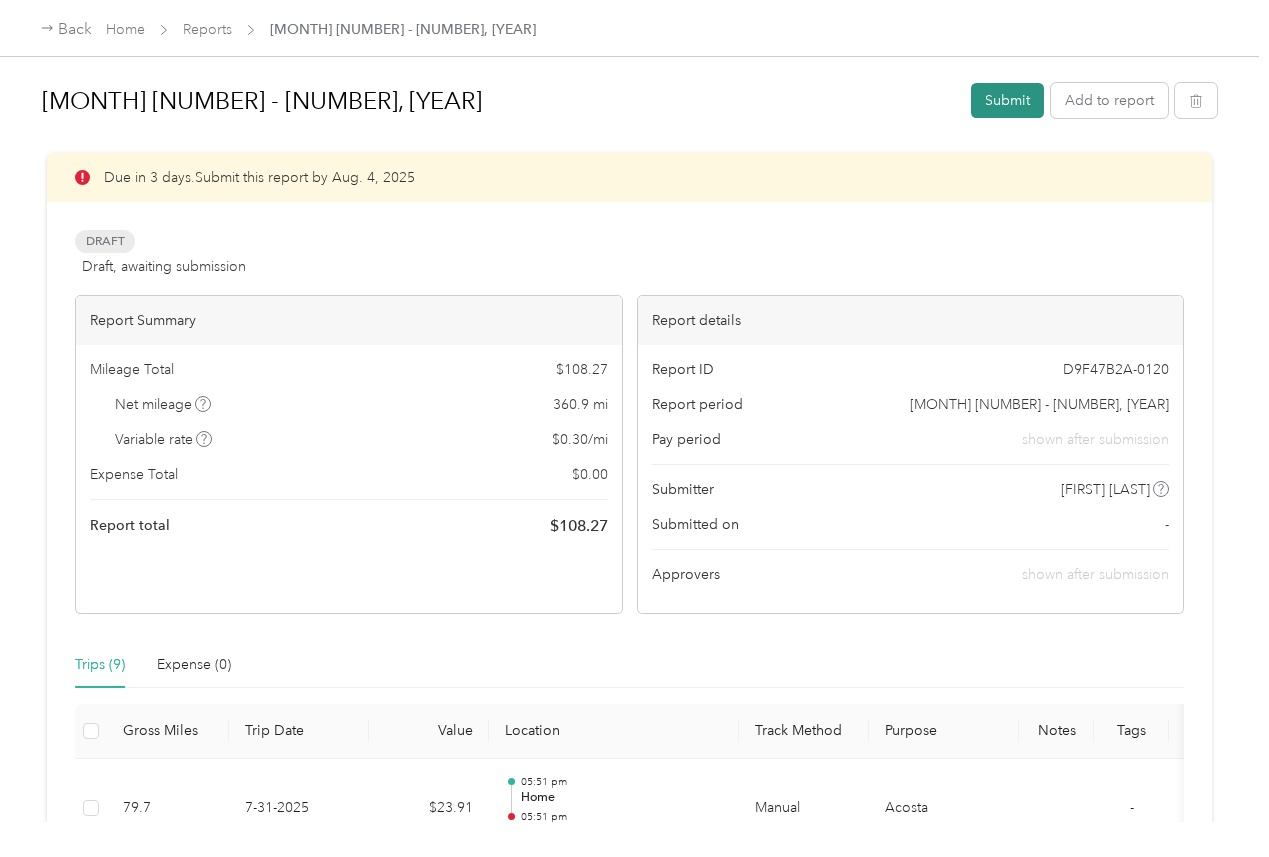 click on "Submit" at bounding box center (1007, 100) 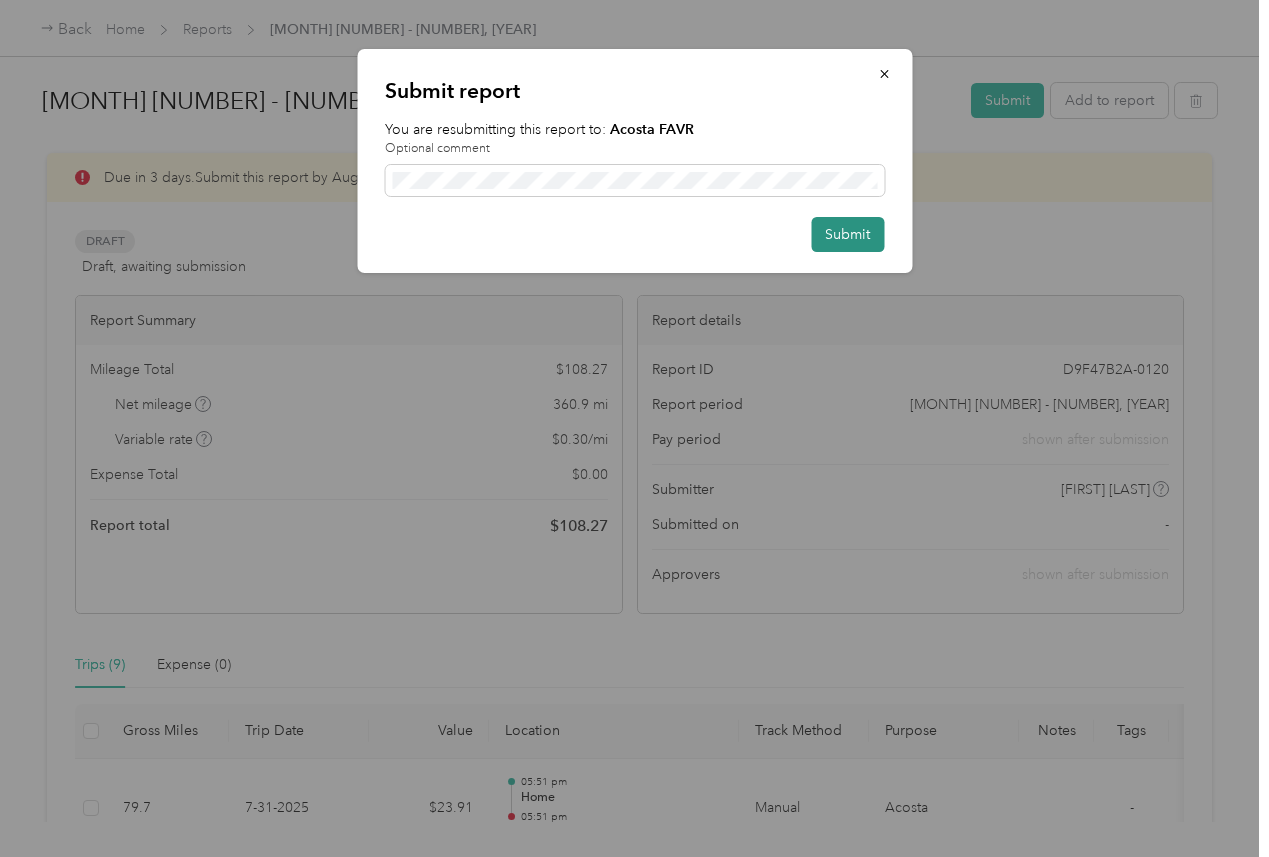 click on "Submit" at bounding box center (847, 234) 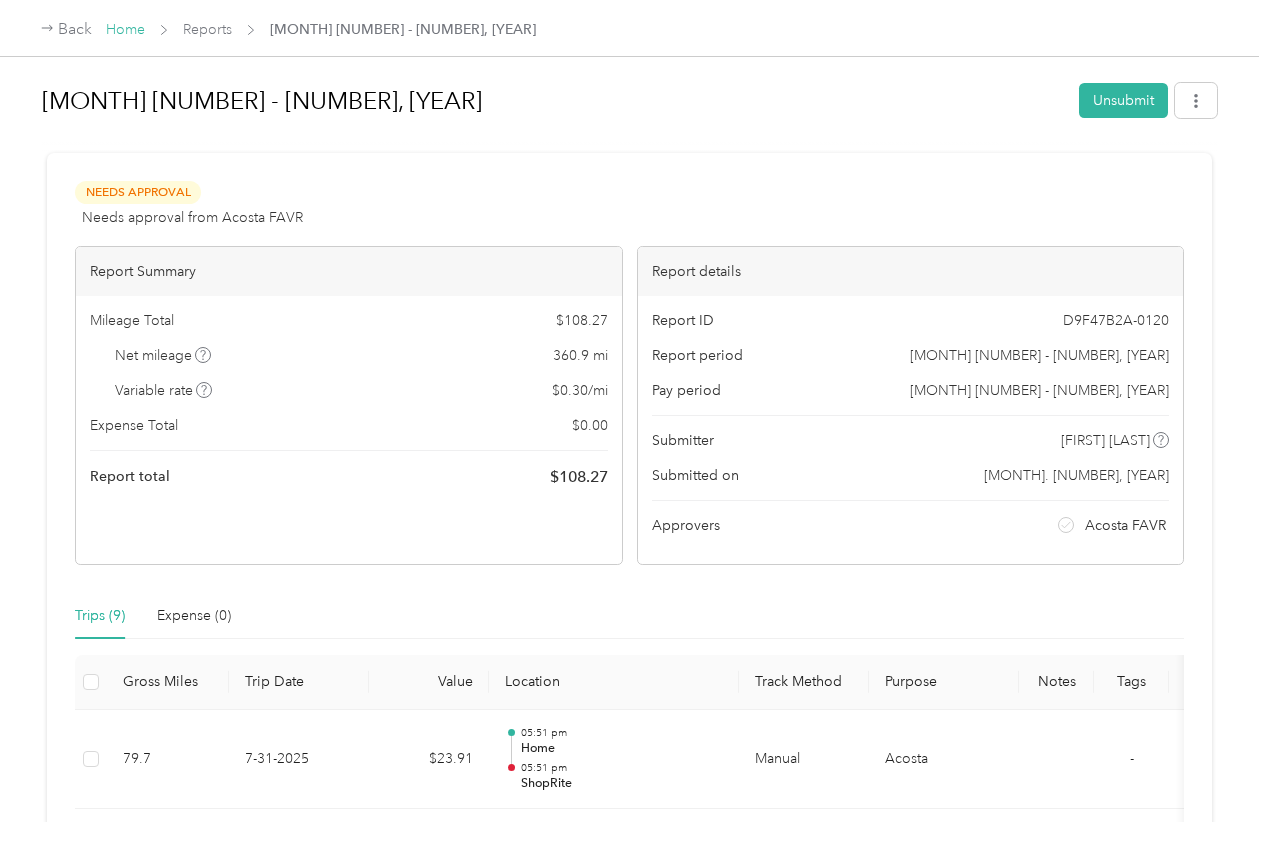 click on "Home" at bounding box center [125, 29] 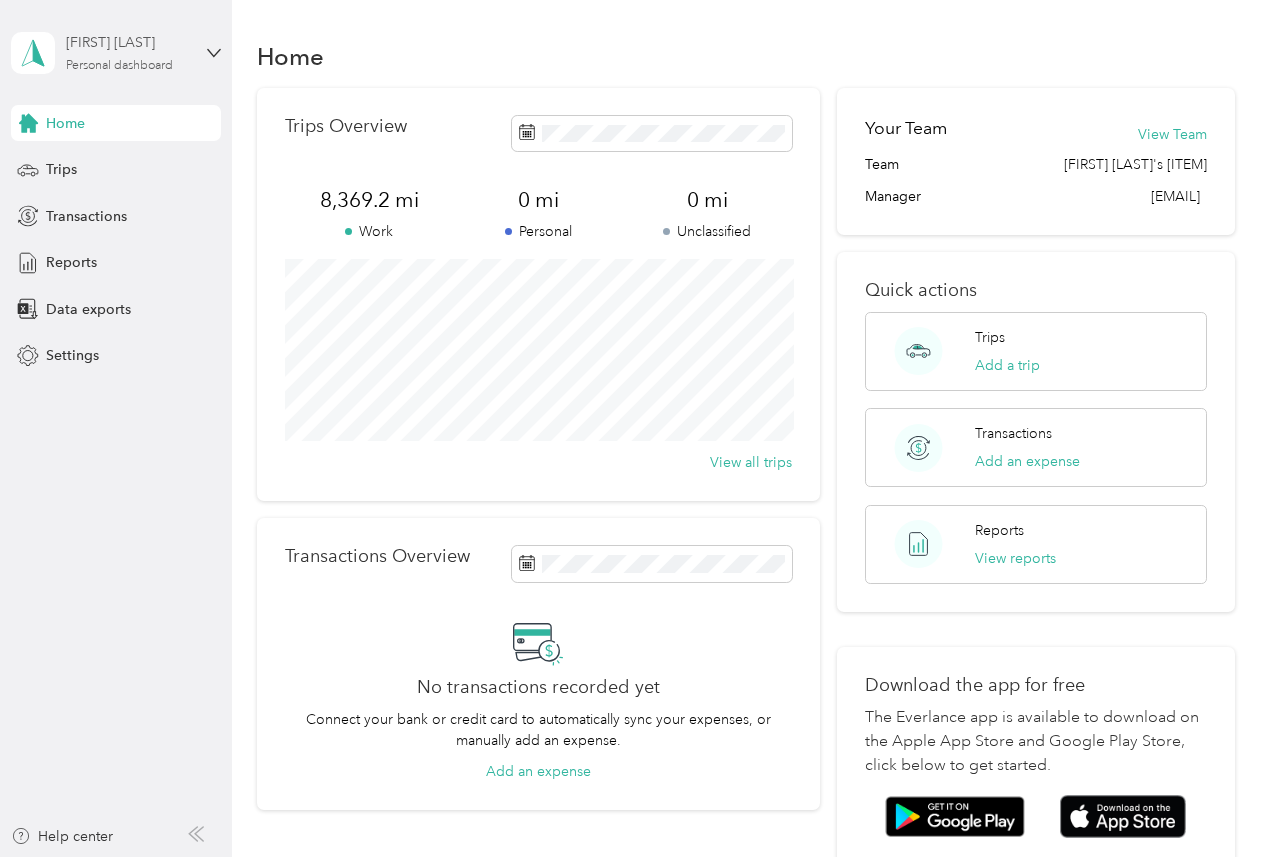 click on "[FIRST] [LAST] [ITEM]" at bounding box center (128, 52) 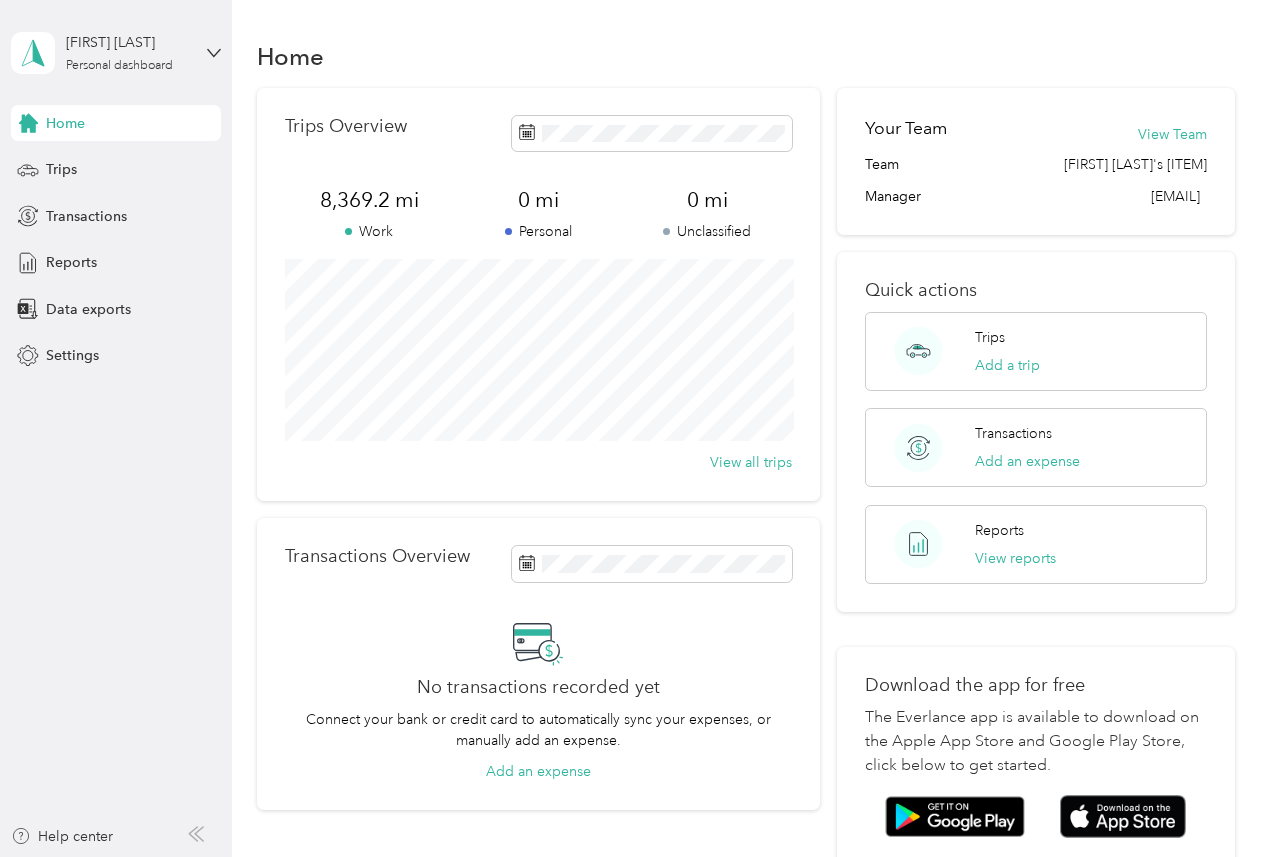 click on "Log out" at bounding box center [67, 163] 